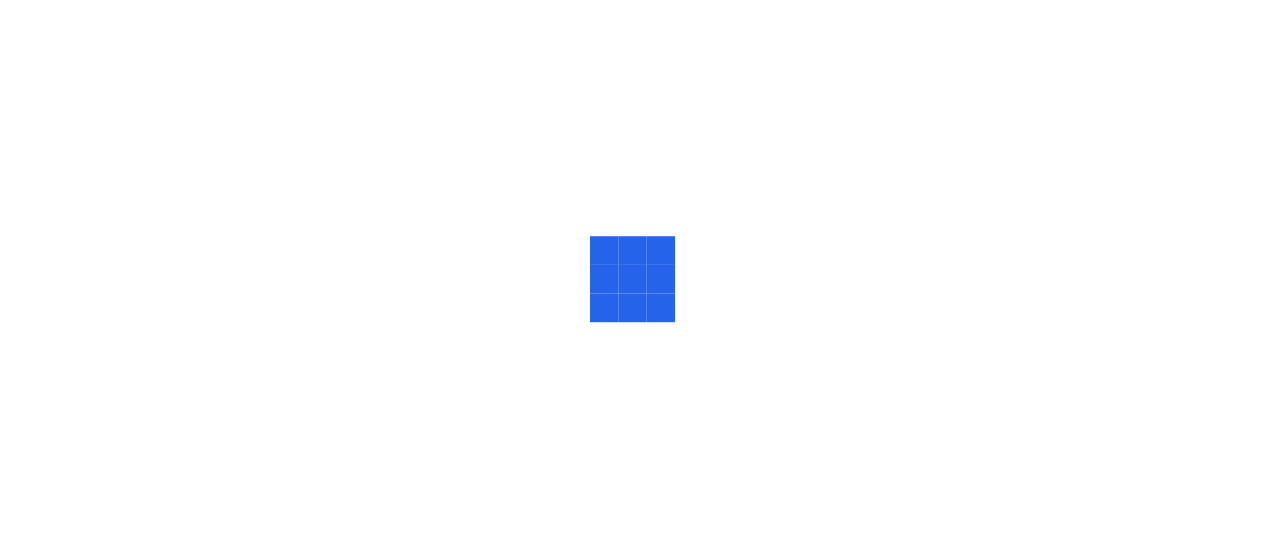 scroll, scrollTop: 0, scrollLeft: 0, axis: both 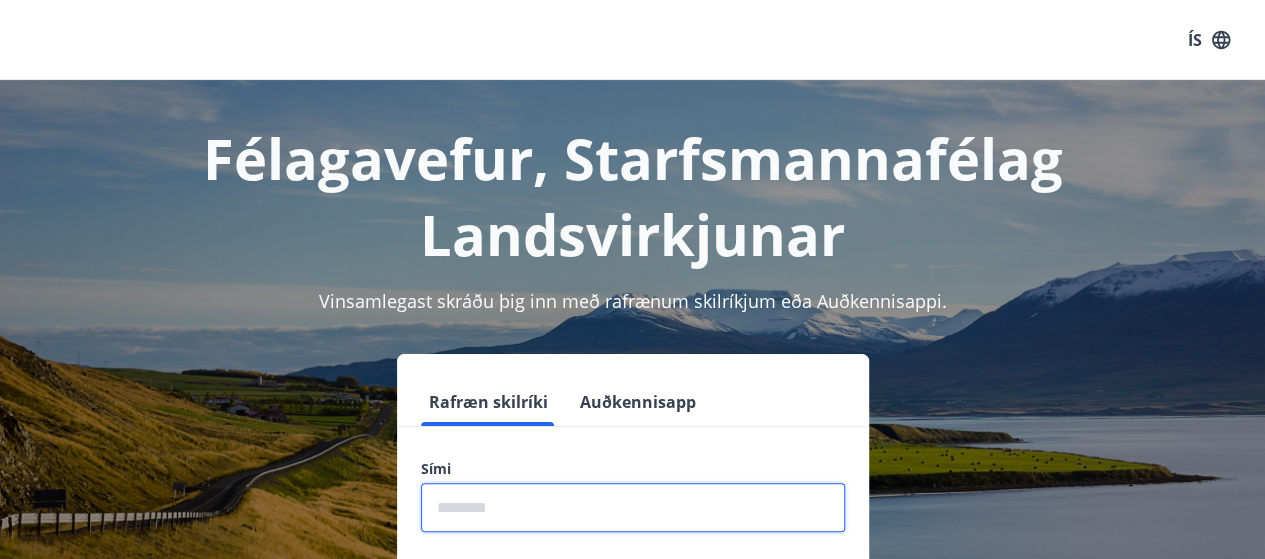 click at bounding box center (633, 507) 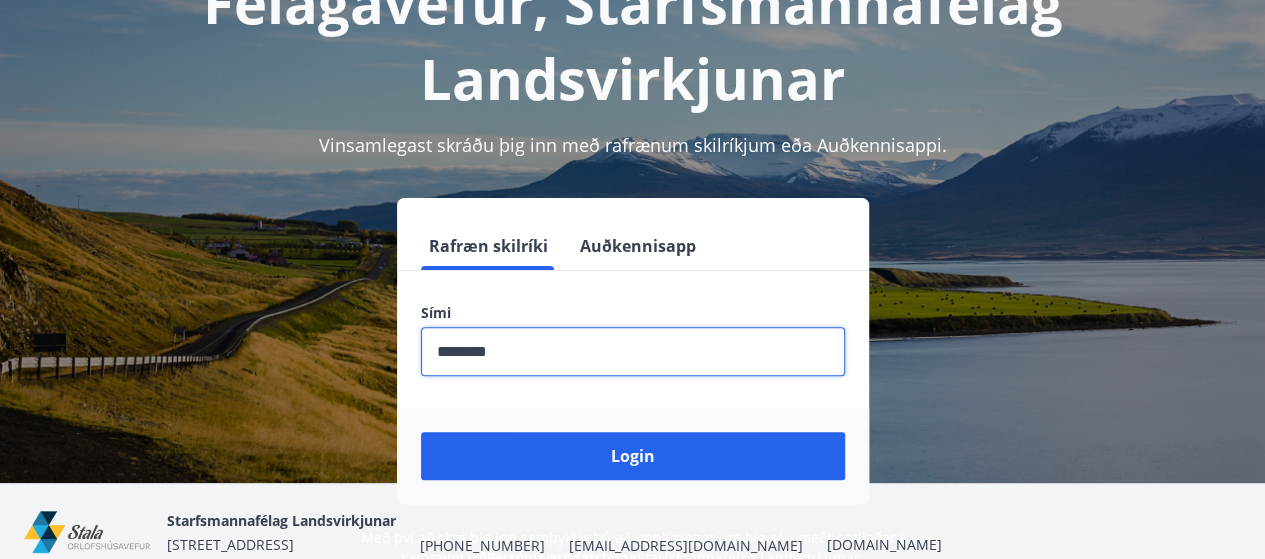 scroll, scrollTop: 167, scrollLeft: 0, axis: vertical 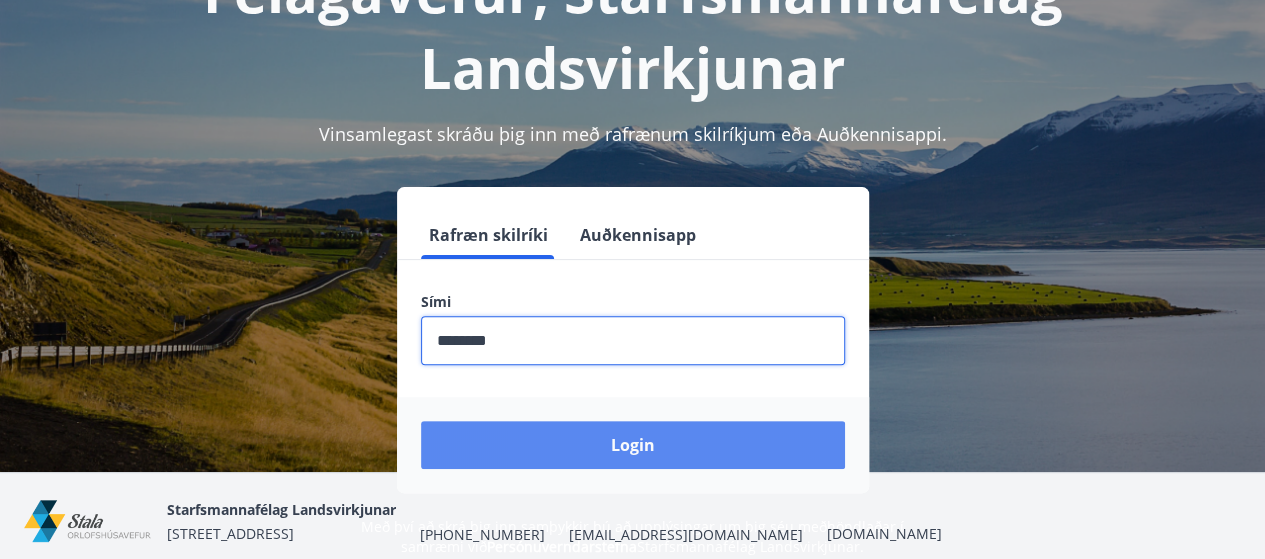 type on "********" 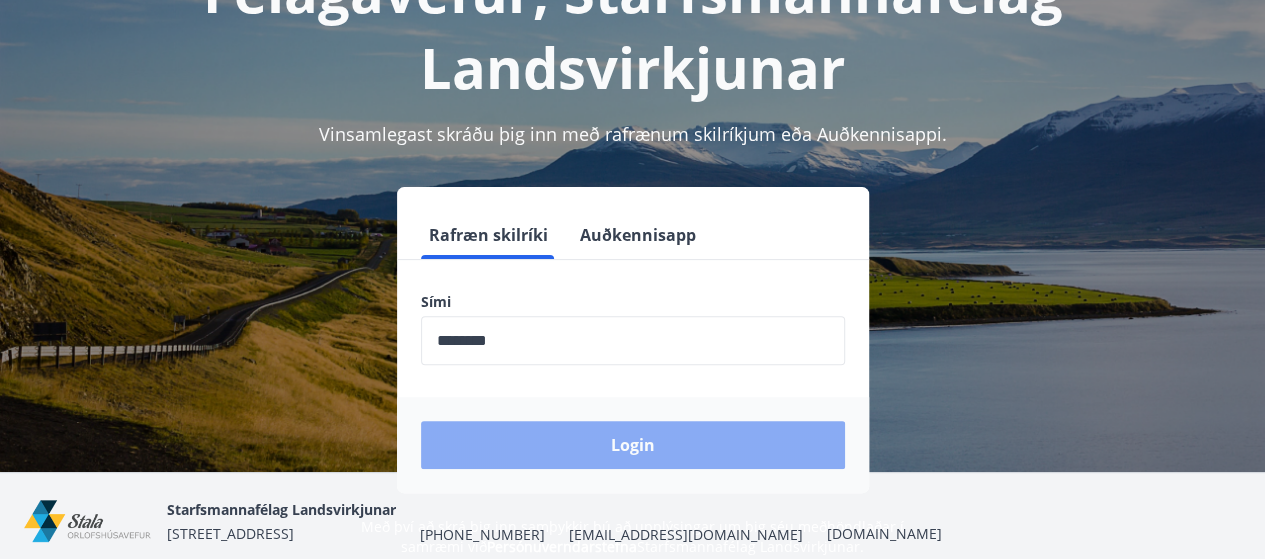 click on "Login" at bounding box center (633, 445) 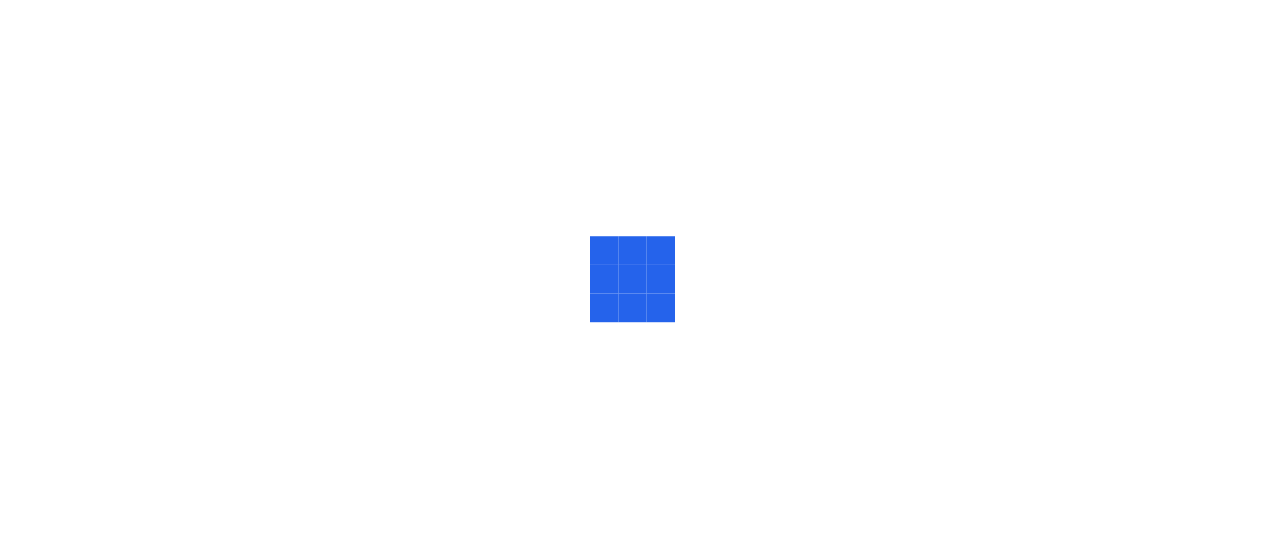 scroll, scrollTop: 0, scrollLeft: 0, axis: both 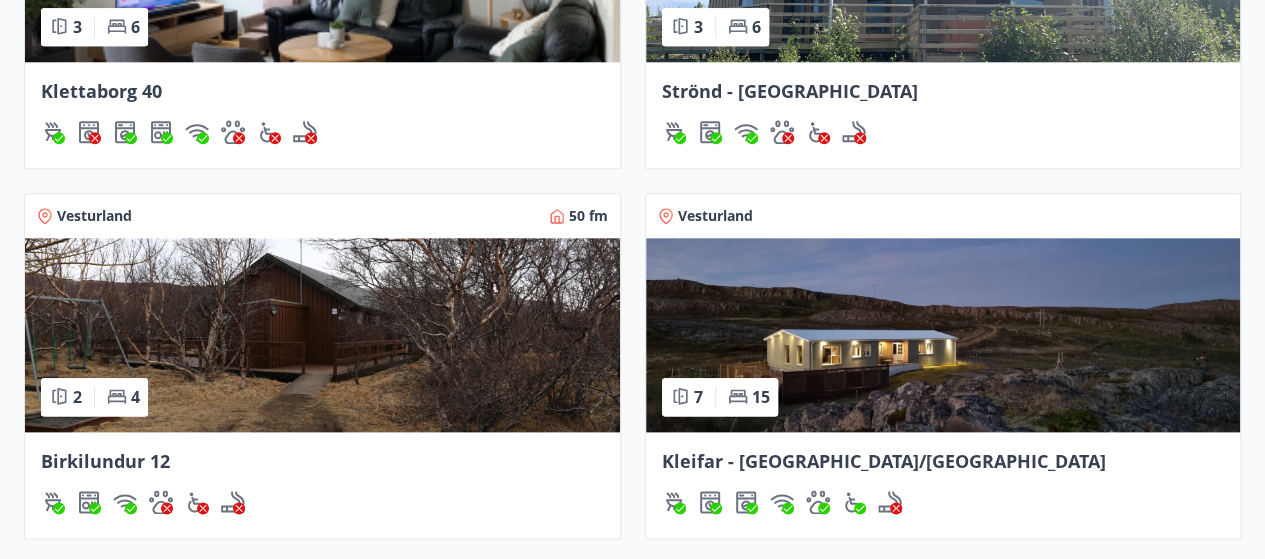 click on "Vesturland" at bounding box center [94, 216] 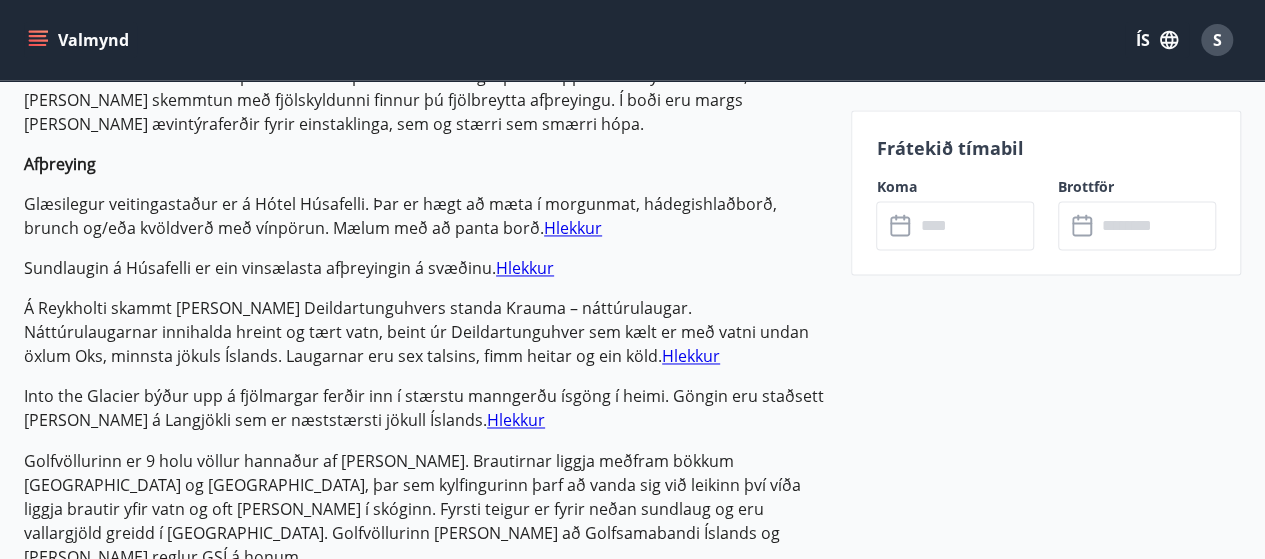 scroll, scrollTop: 1440, scrollLeft: 0, axis: vertical 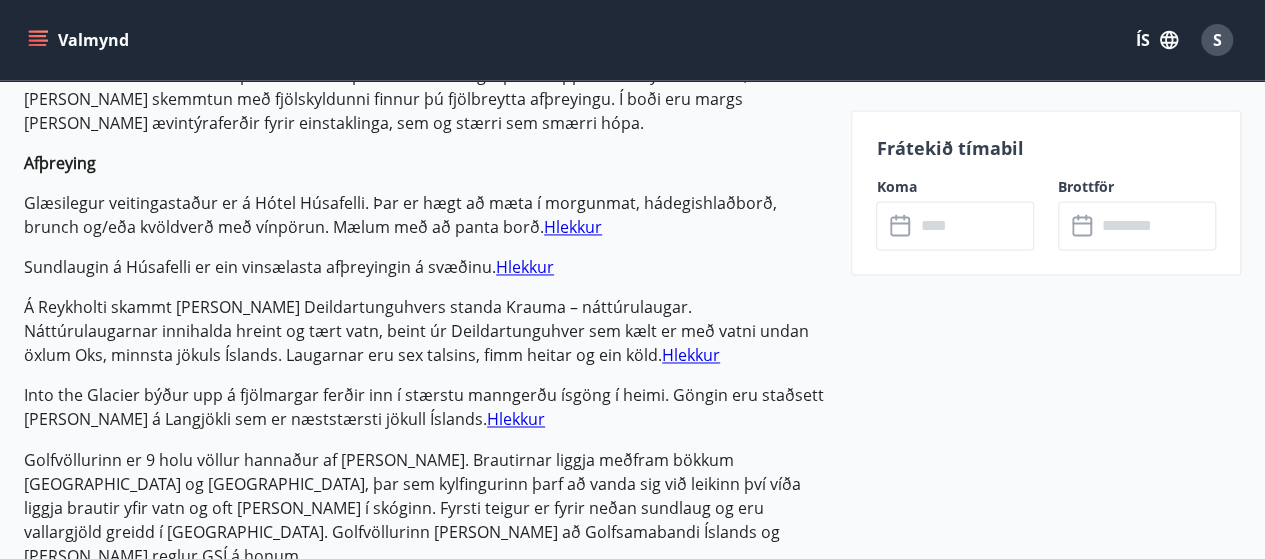 click on "Hlekkur" at bounding box center [525, 267] 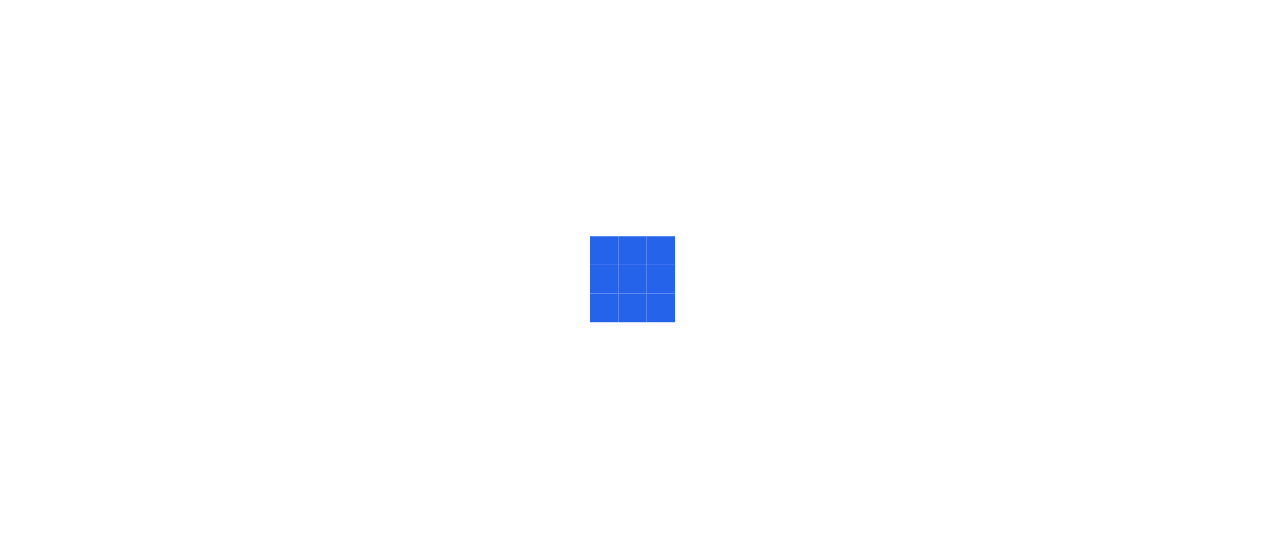 scroll, scrollTop: 0, scrollLeft: 0, axis: both 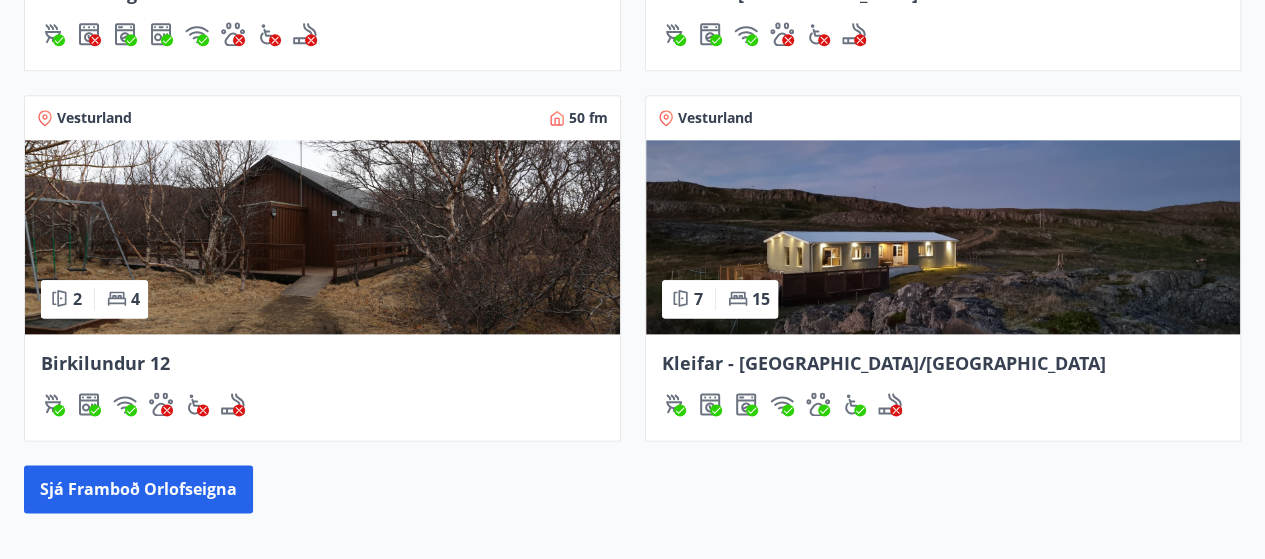 click on "Birkilundur 12" at bounding box center [105, 363] 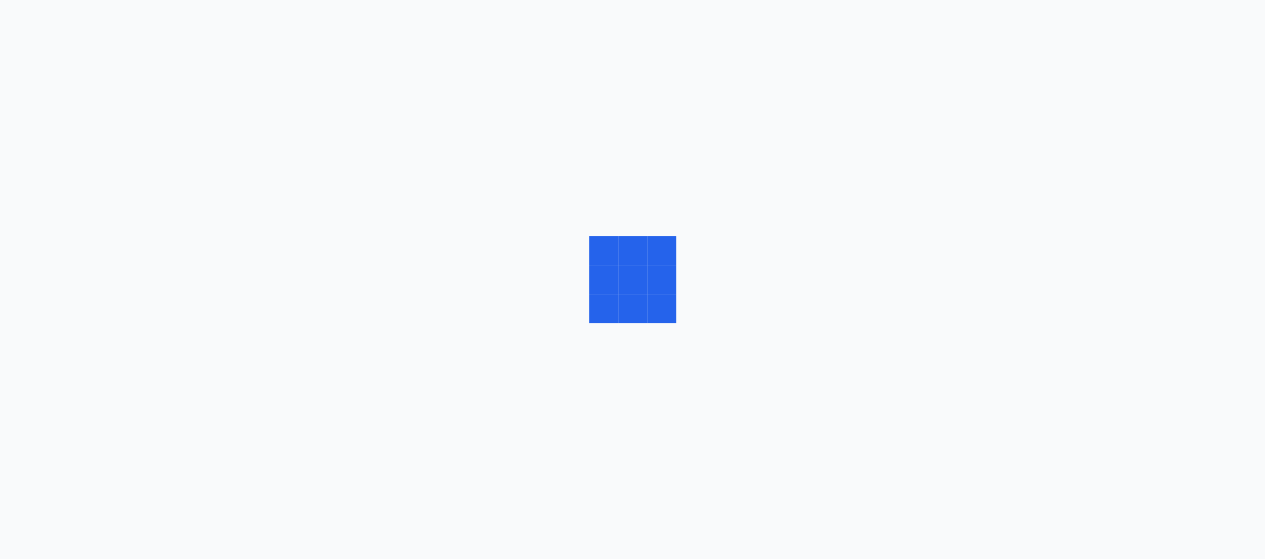 scroll, scrollTop: 0, scrollLeft: 0, axis: both 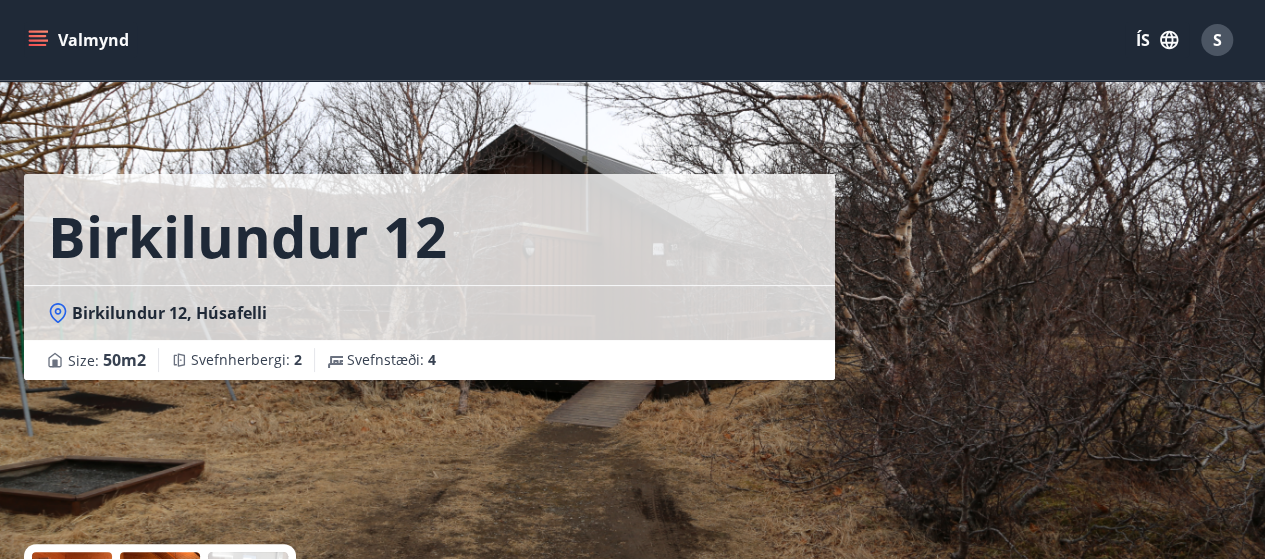 click on "Valmynd" at bounding box center [80, 40] 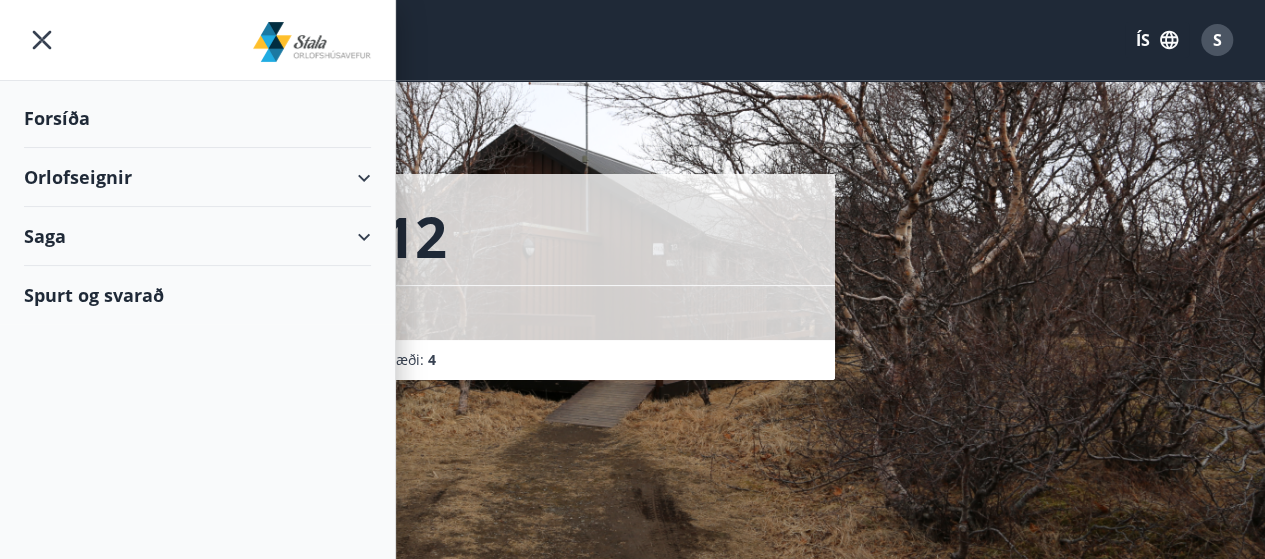 click on "Orlofseignir" at bounding box center (197, 177) 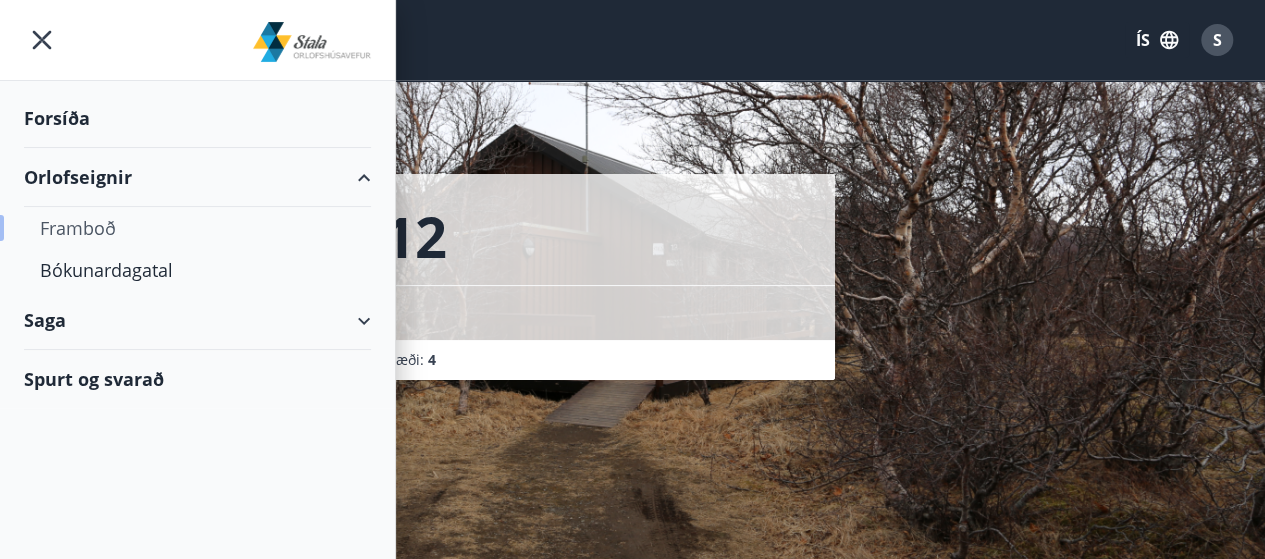 click on "Framboð" at bounding box center [197, 228] 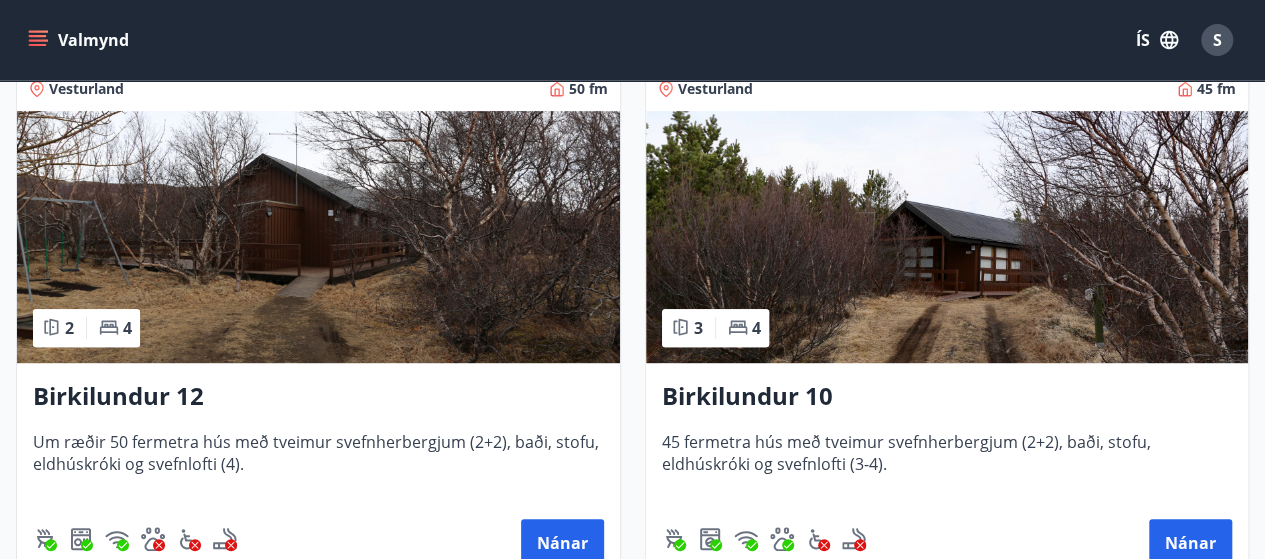 scroll, scrollTop: 378, scrollLeft: 0, axis: vertical 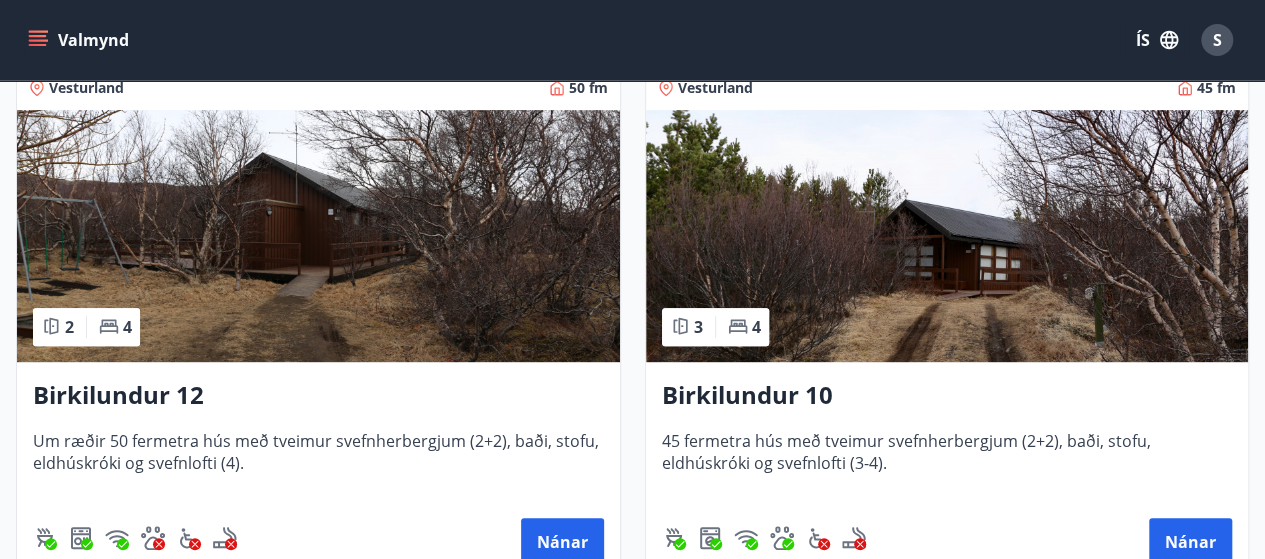 click at bounding box center [947, 236] 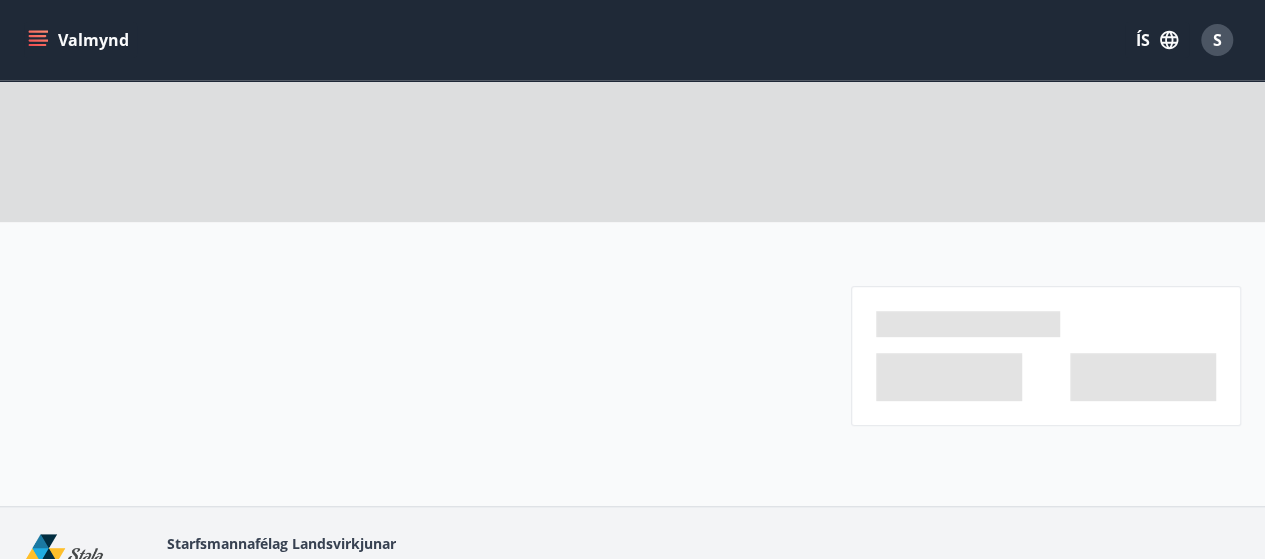 scroll, scrollTop: 0, scrollLeft: 0, axis: both 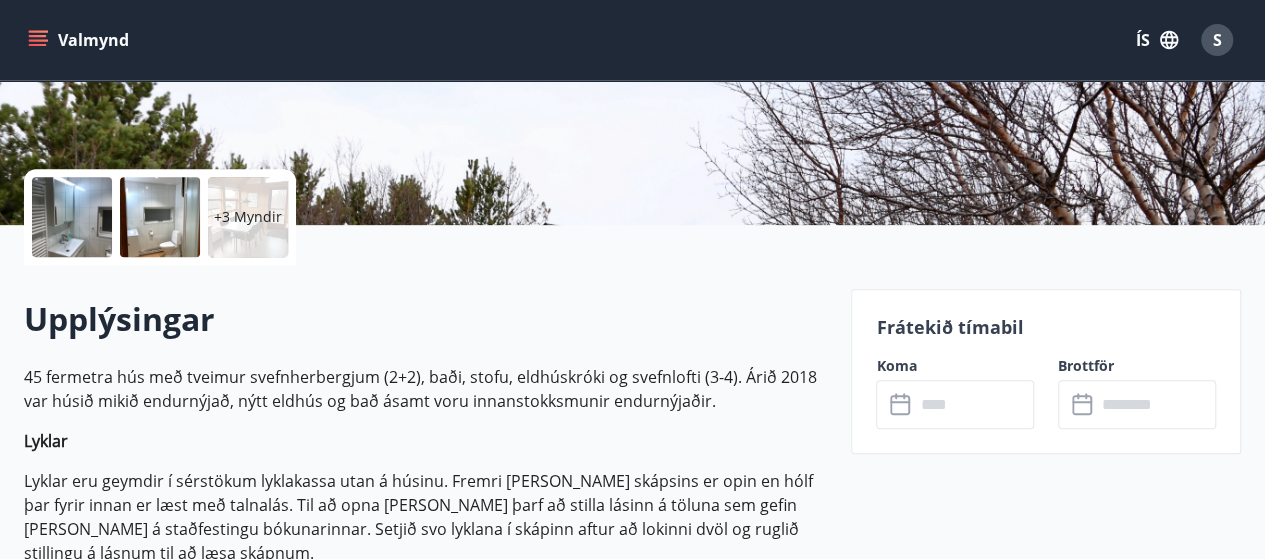 click at bounding box center [72, 217] 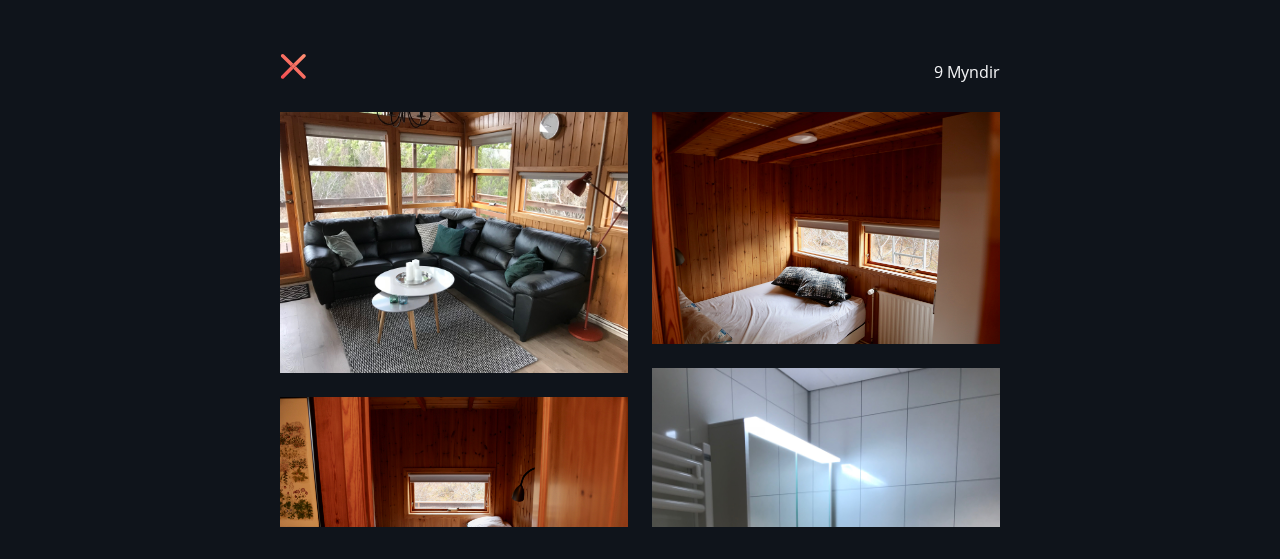 click on "9   Myndir" at bounding box center [967, 72] 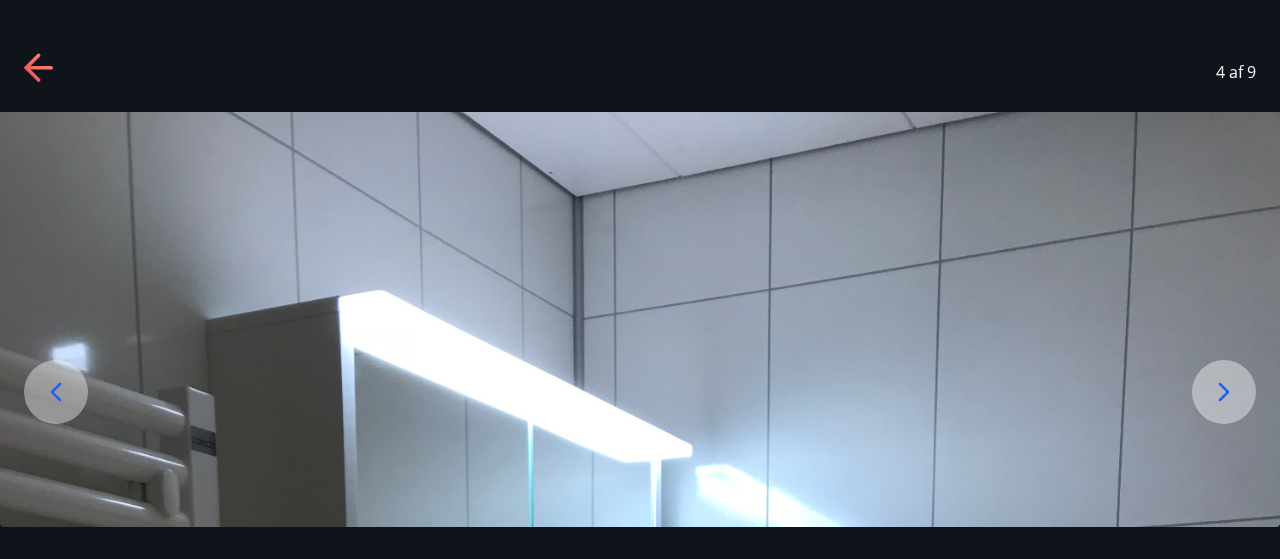 click 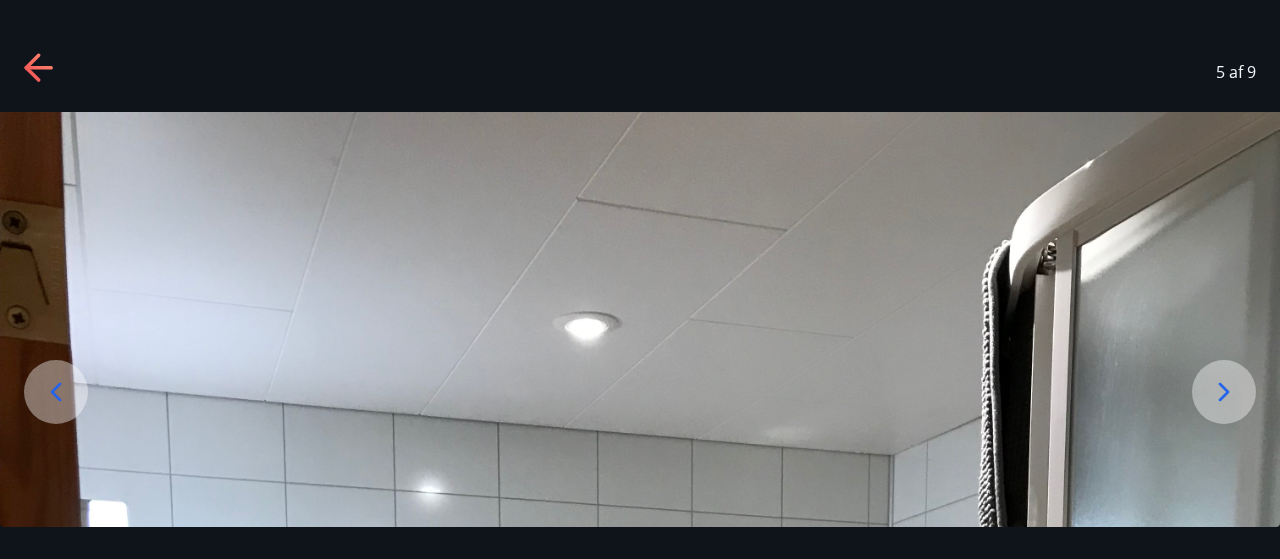 click 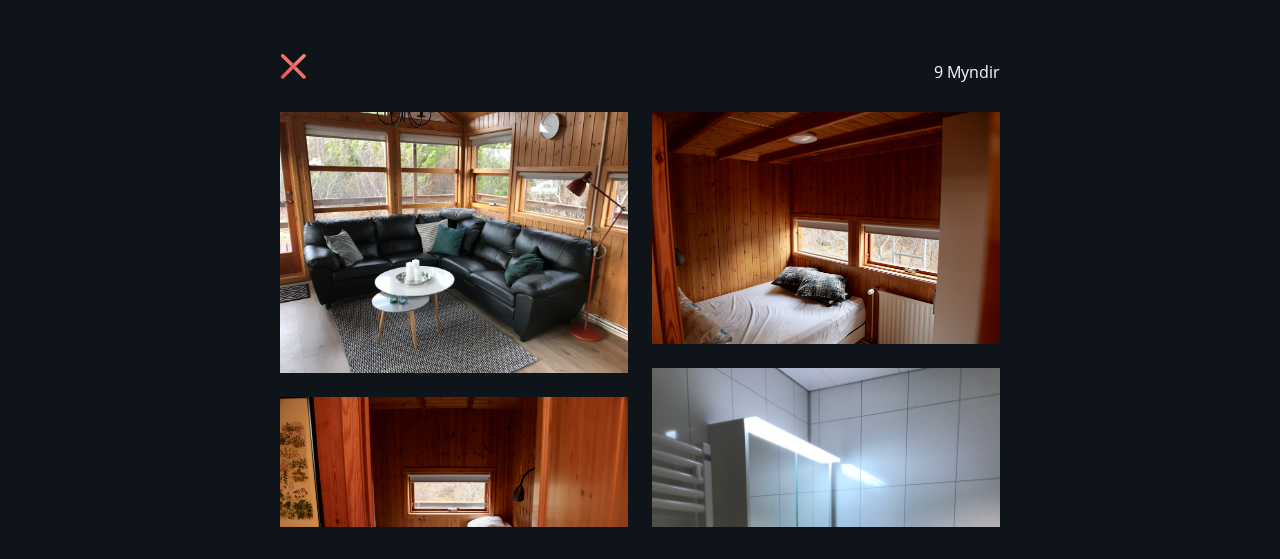 click on "9   Myndir" at bounding box center (640, 279) 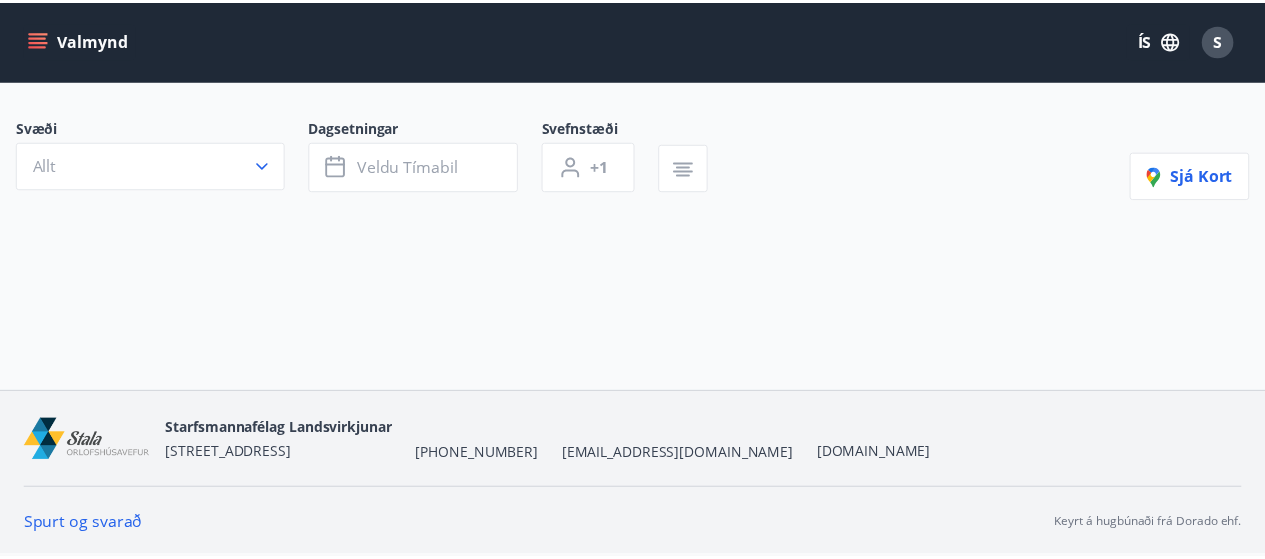 scroll, scrollTop: 0, scrollLeft: 0, axis: both 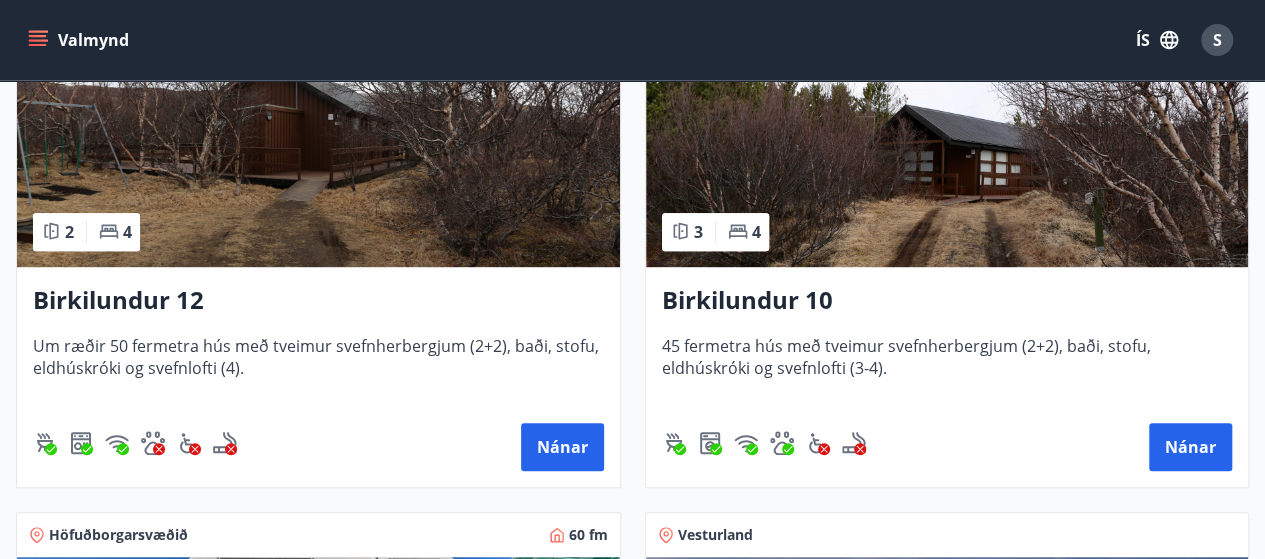 click on "Birkilundur 10" at bounding box center (947, 301) 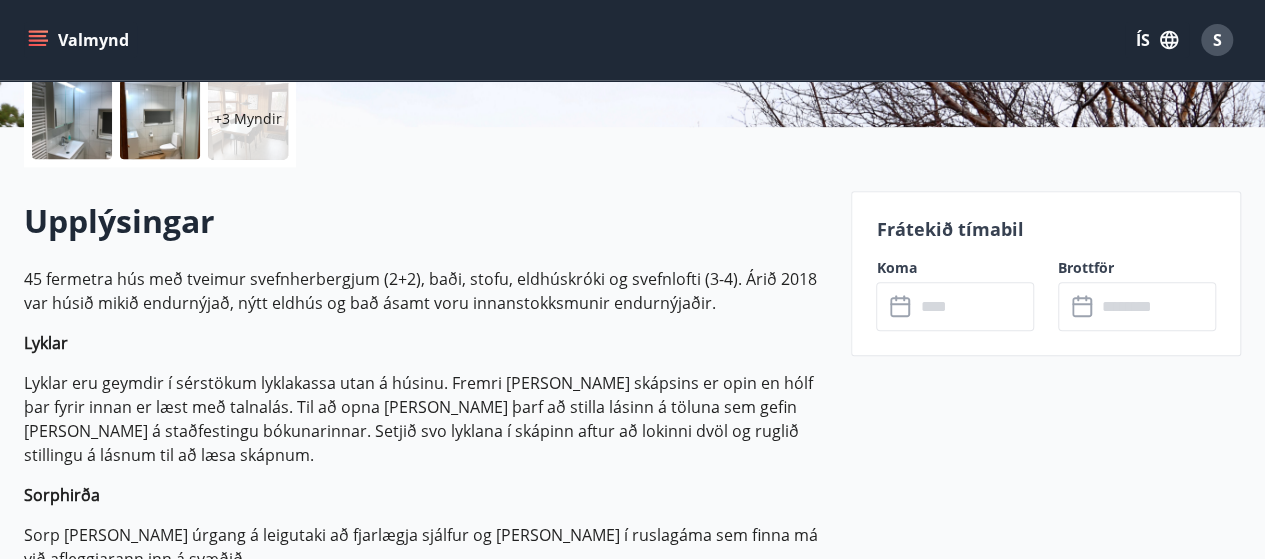 scroll, scrollTop: 0, scrollLeft: 0, axis: both 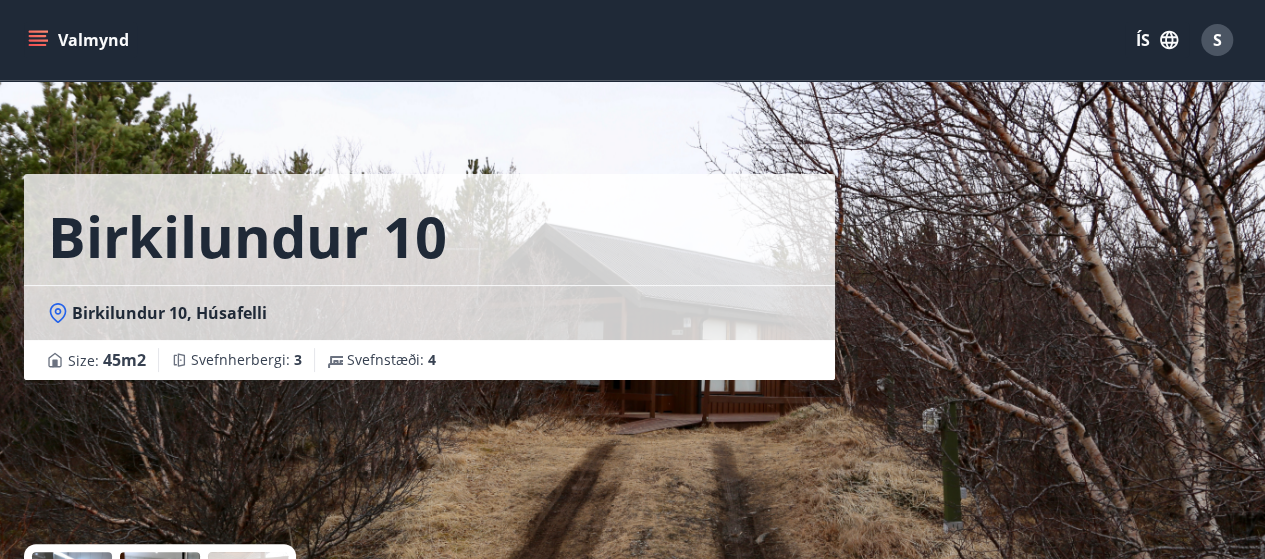 click 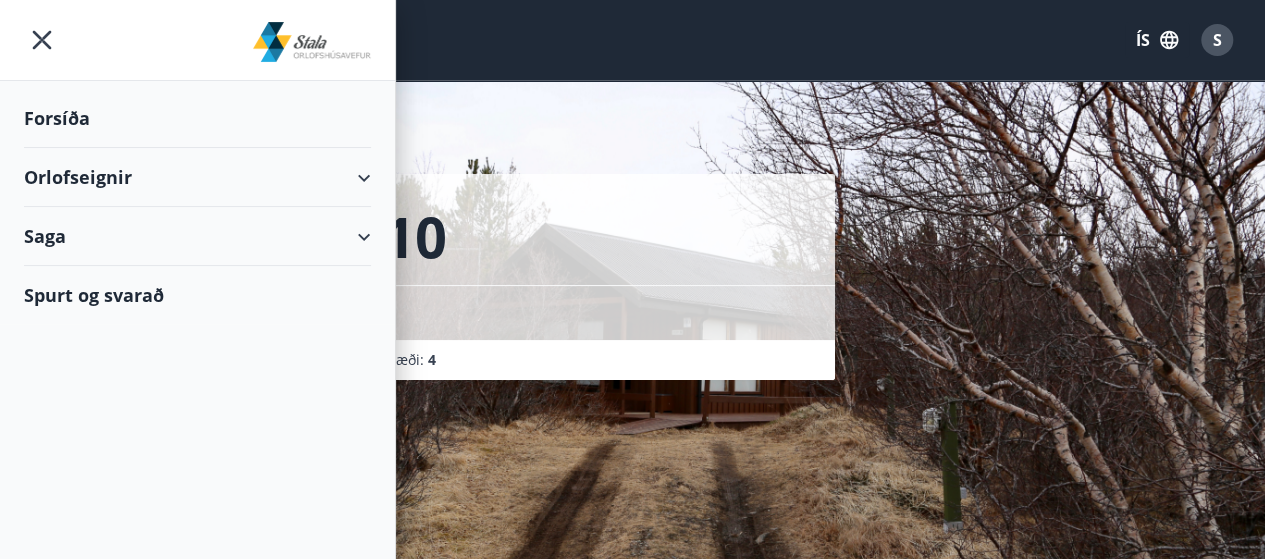 click 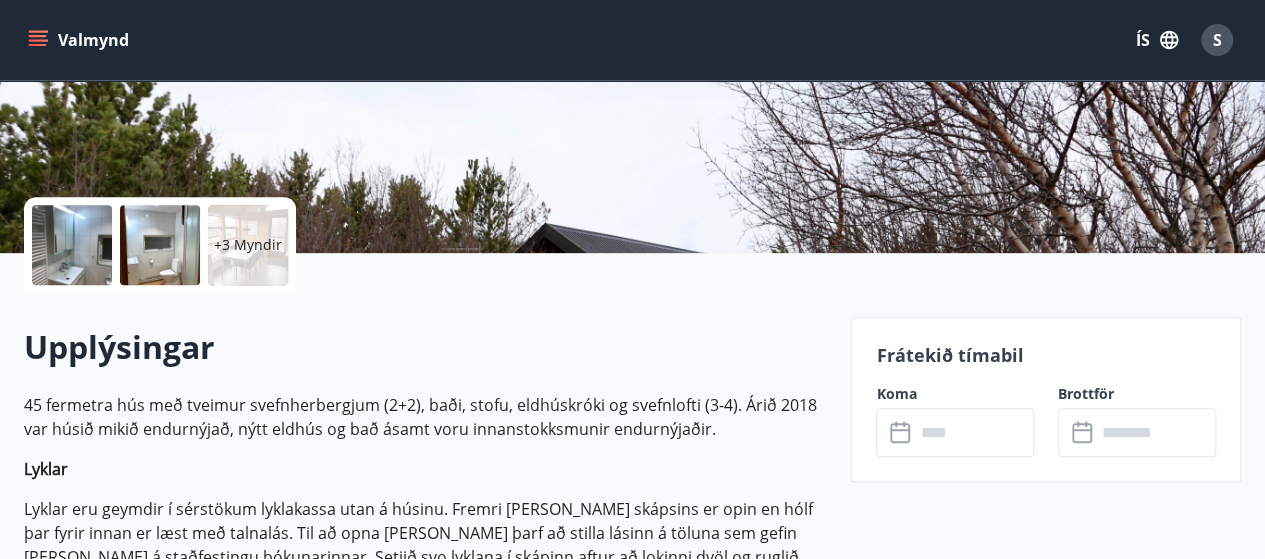 scroll, scrollTop: 360, scrollLeft: 0, axis: vertical 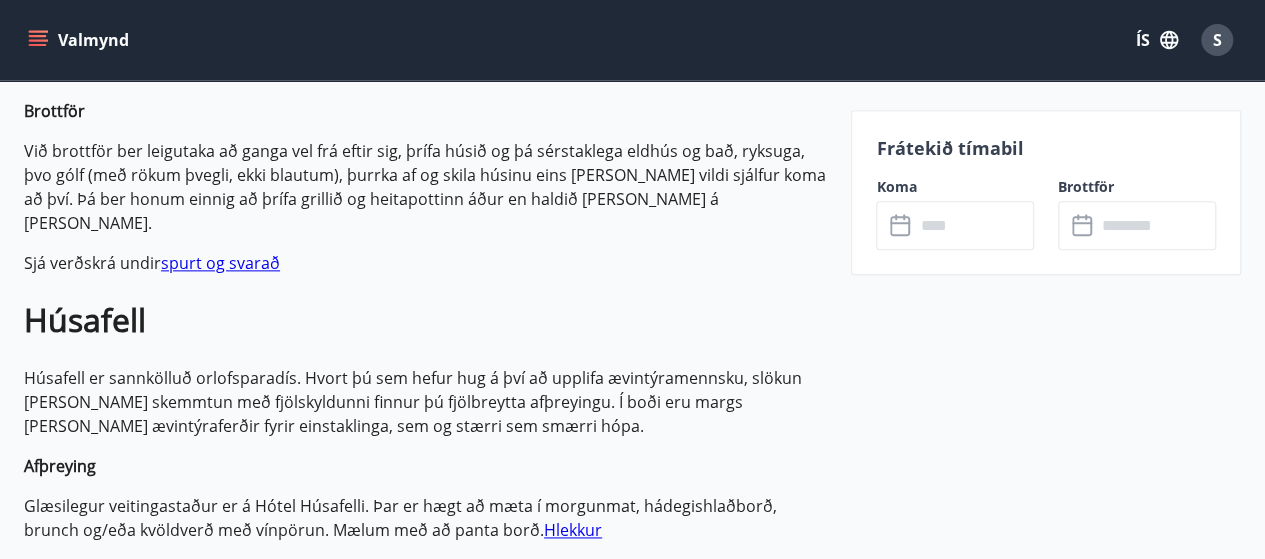 click on "spurt og svarað" at bounding box center (220, 263) 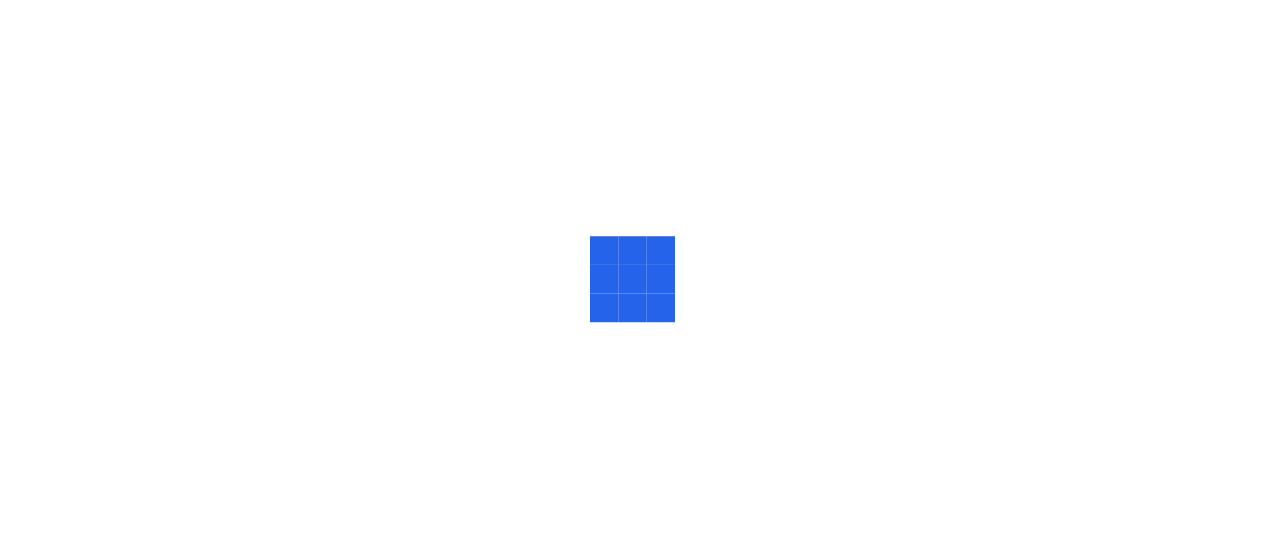 scroll, scrollTop: 0, scrollLeft: 0, axis: both 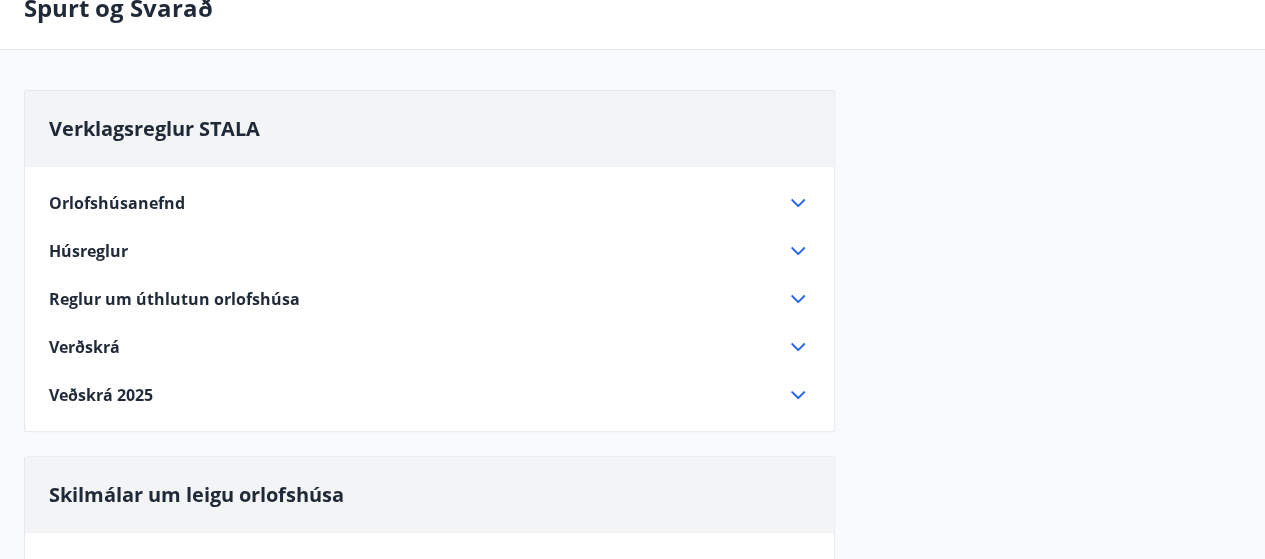 click 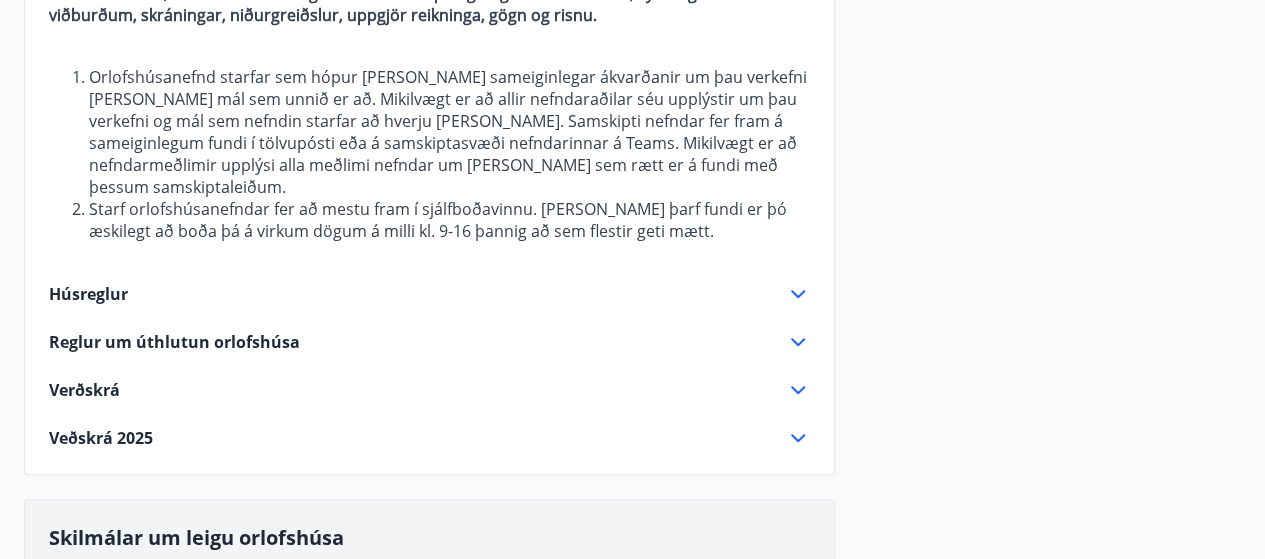scroll, scrollTop: 439, scrollLeft: 0, axis: vertical 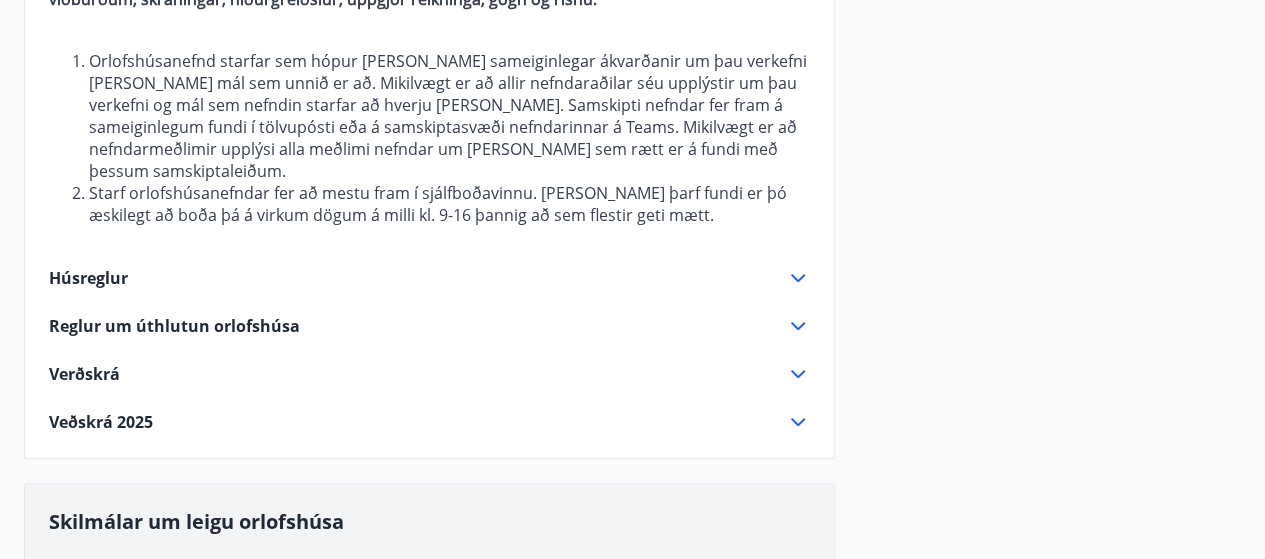 click 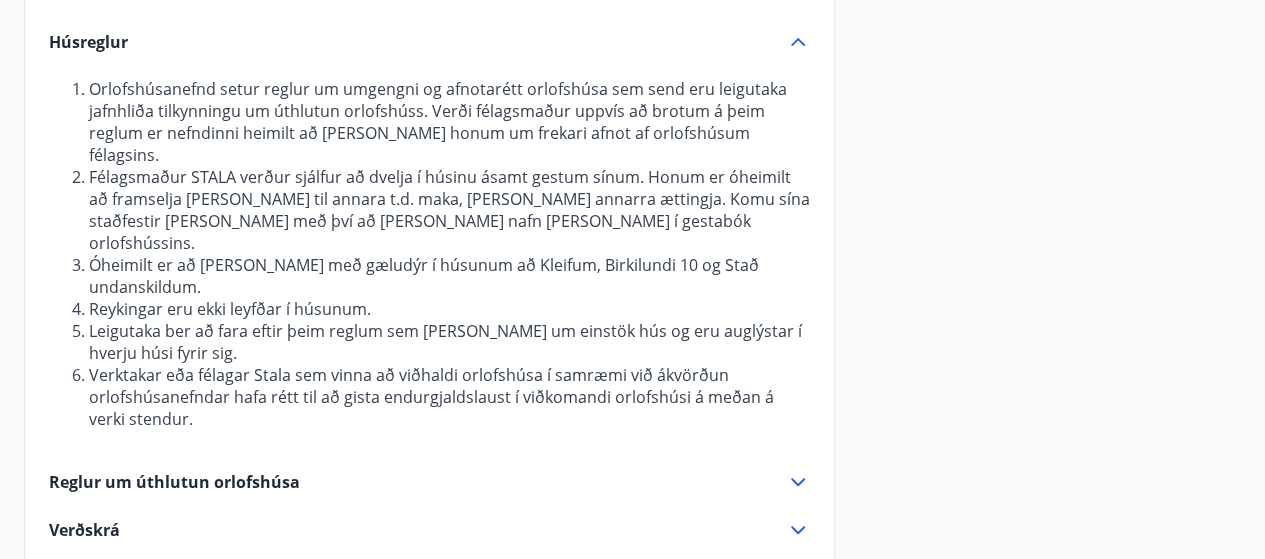 scroll, scrollTop: 322, scrollLeft: 0, axis: vertical 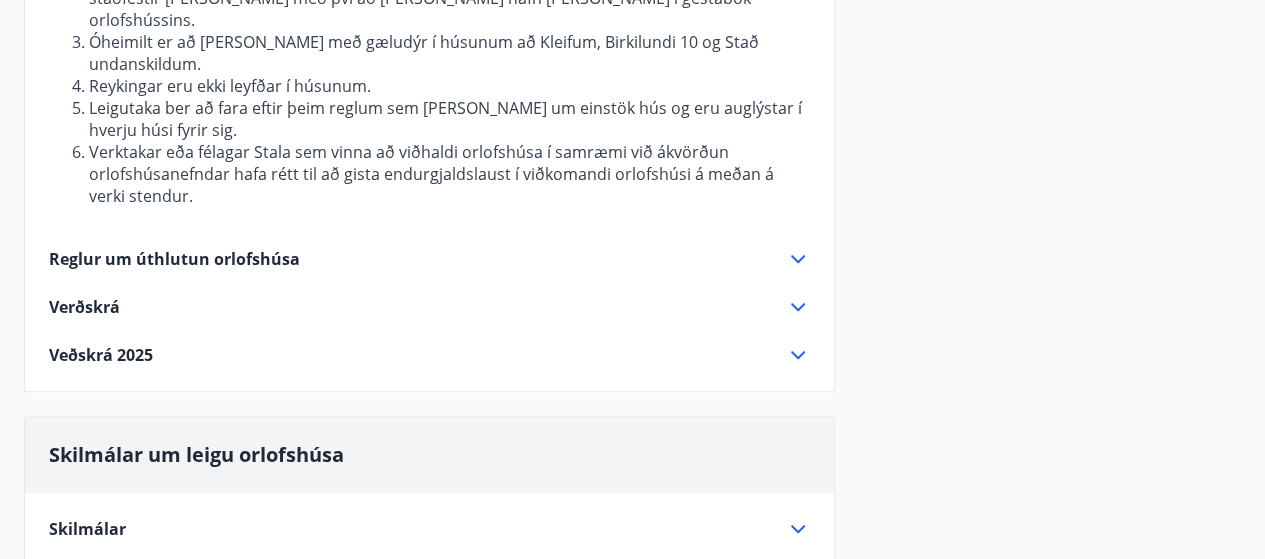 click 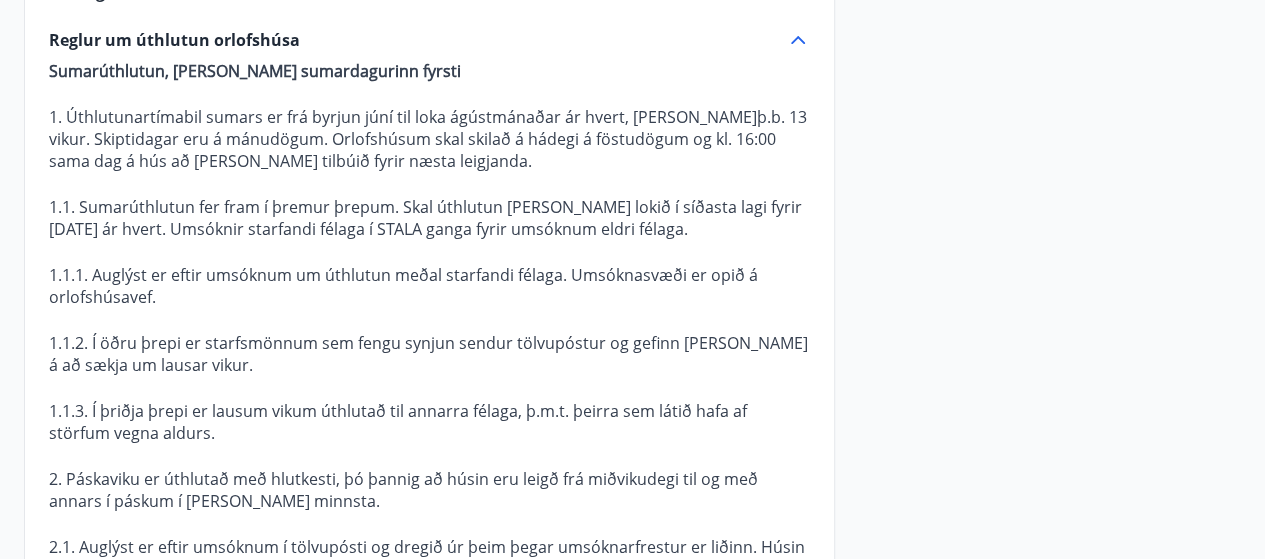 scroll, scrollTop: 376, scrollLeft: 0, axis: vertical 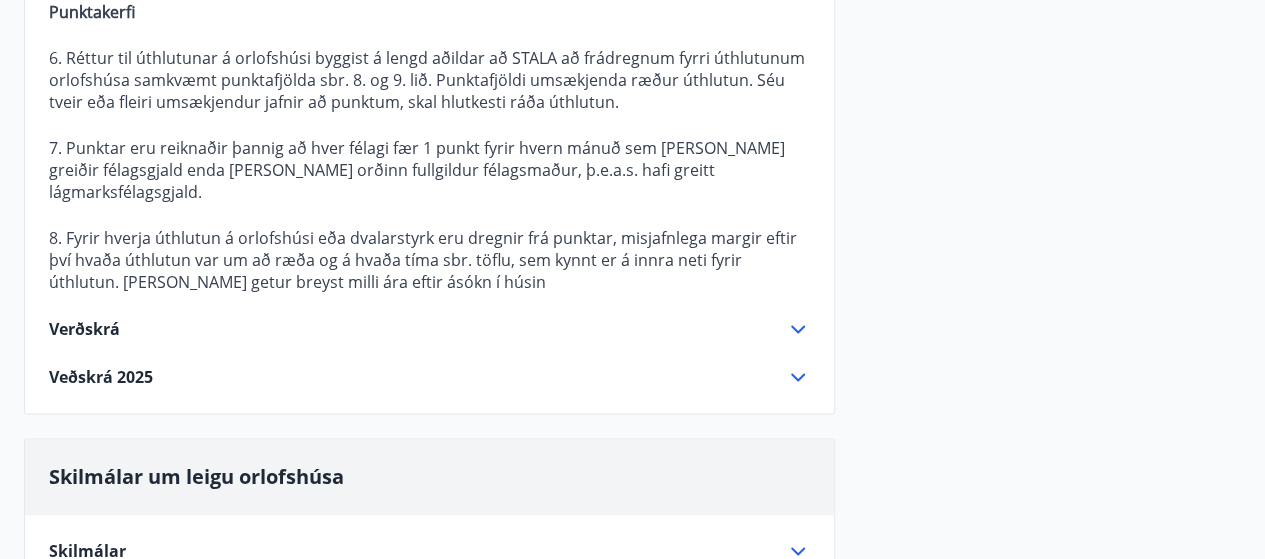 click 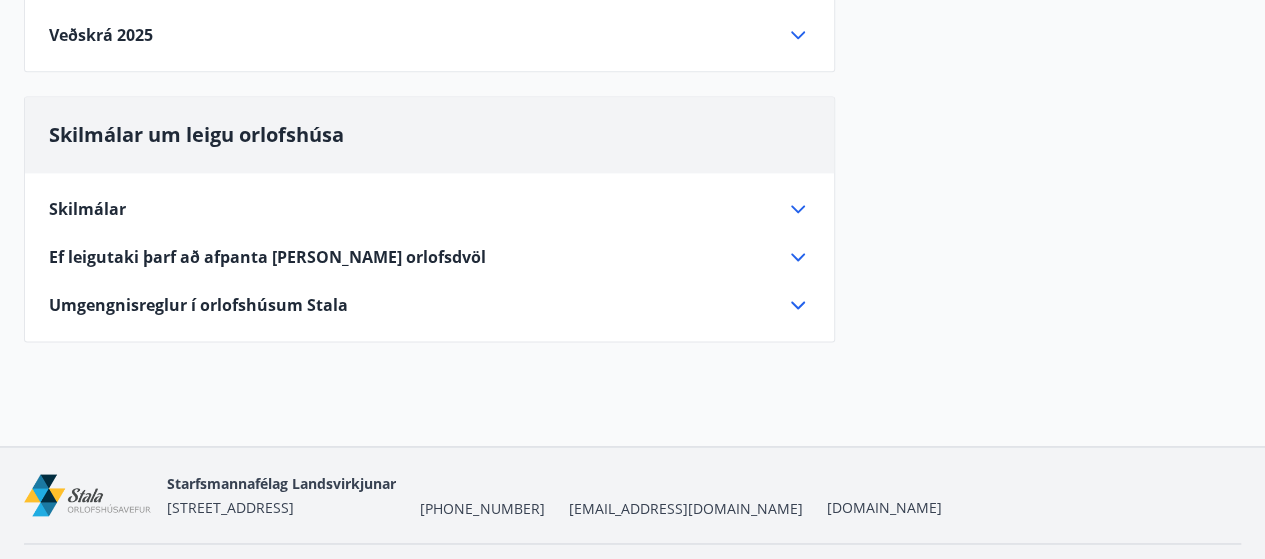 scroll, scrollTop: 1332, scrollLeft: 0, axis: vertical 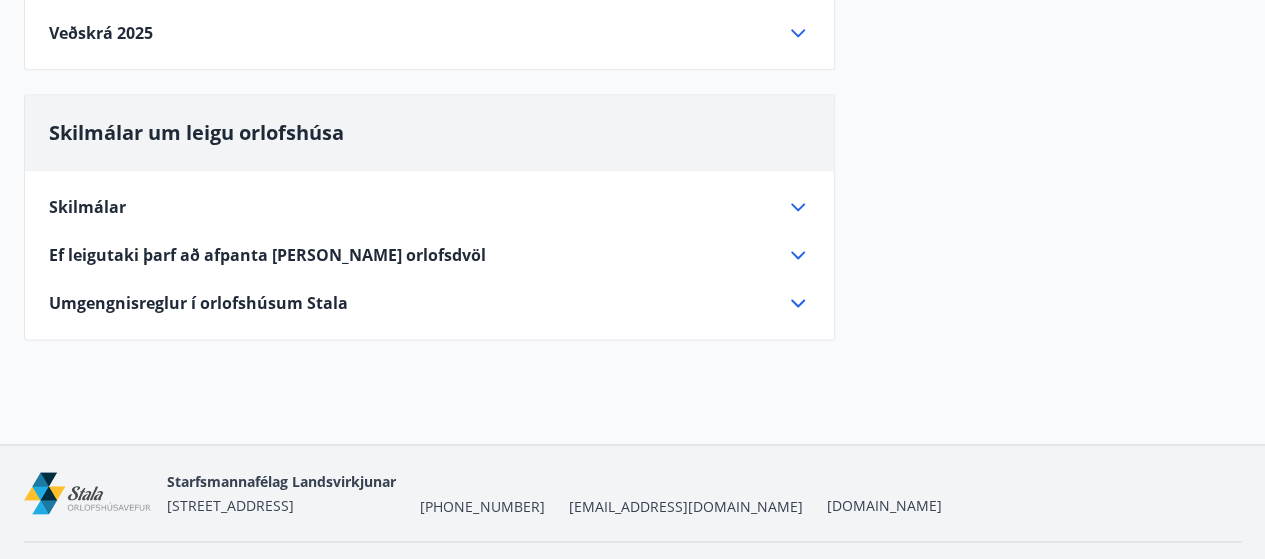 click 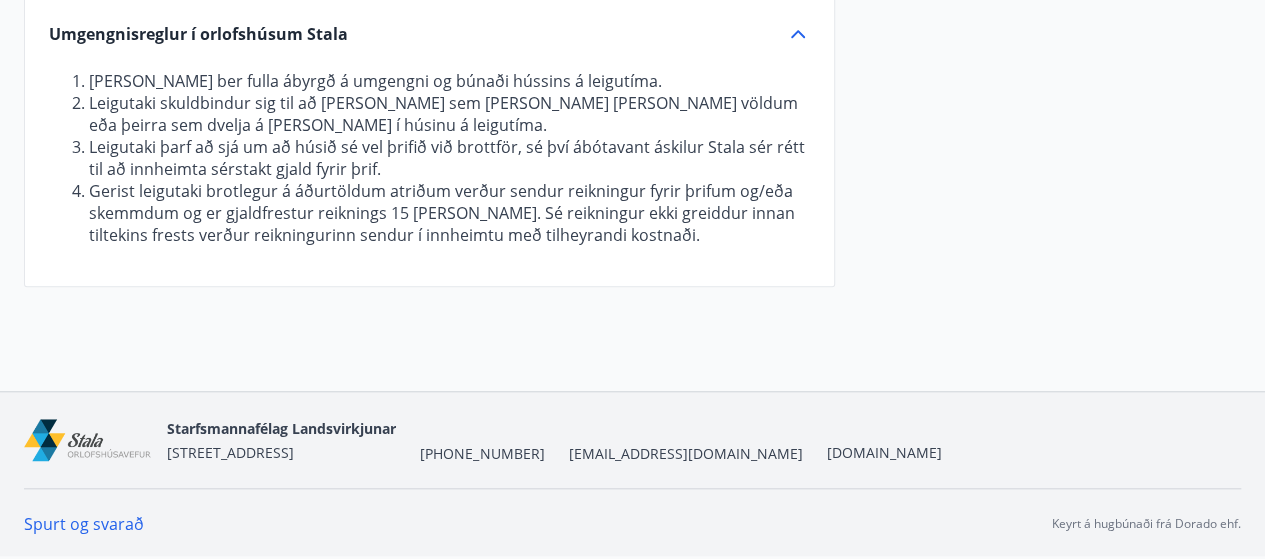 scroll, scrollTop: 742, scrollLeft: 0, axis: vertical 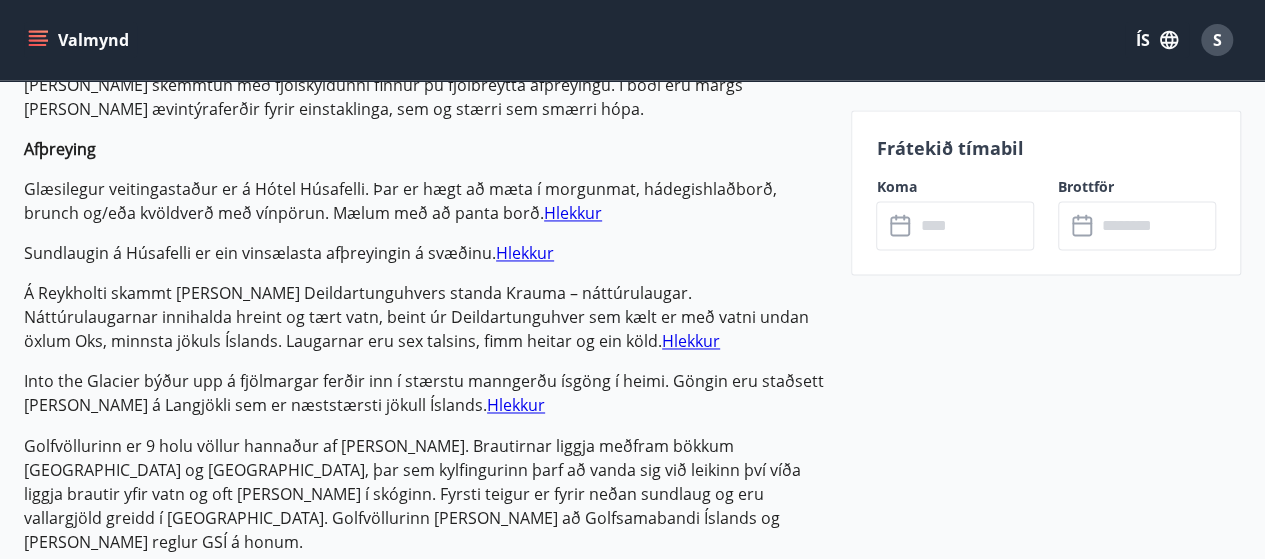 click on "Hlekkur" at bounding box center [516, 405] 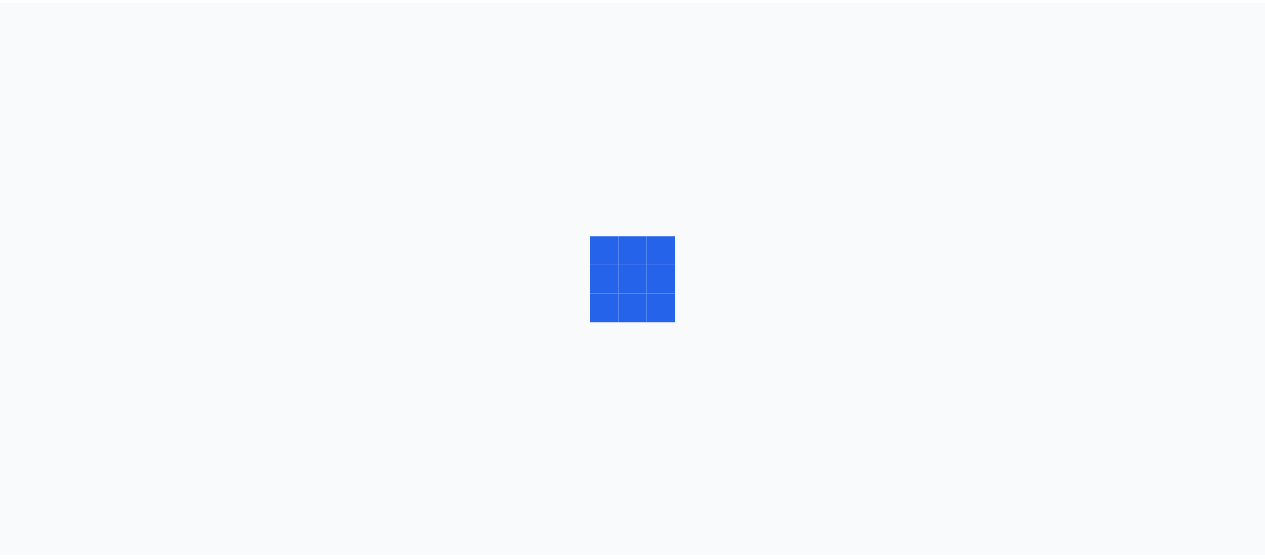 scroll, scrollTop: 0, scrollLeft: 0, axis: both 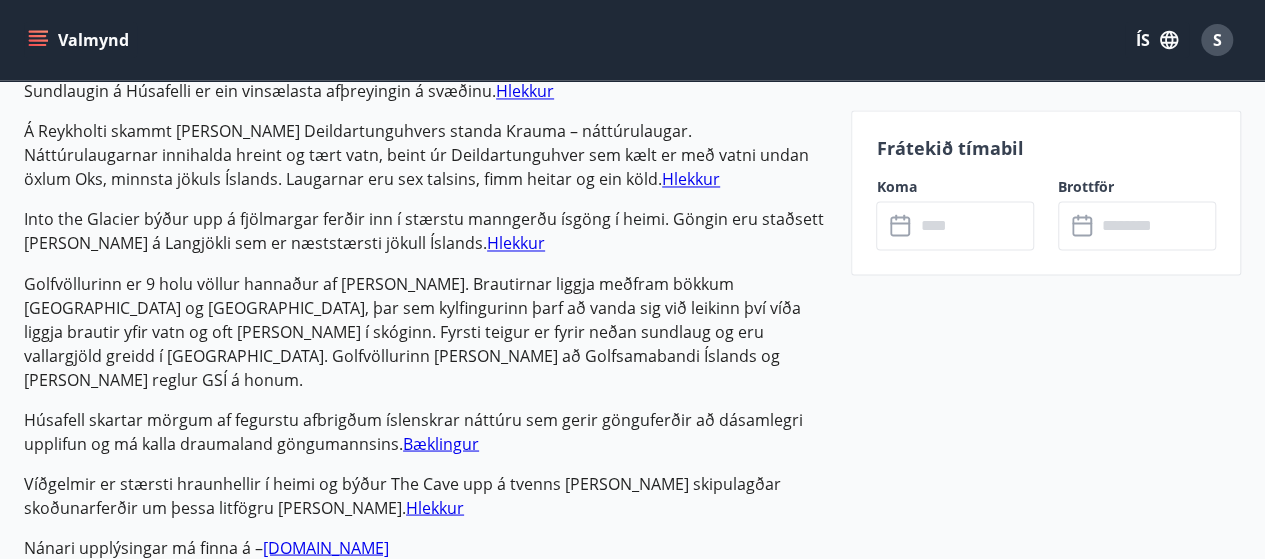 click on "Bæklingur" at bounding box center [441, 443] 